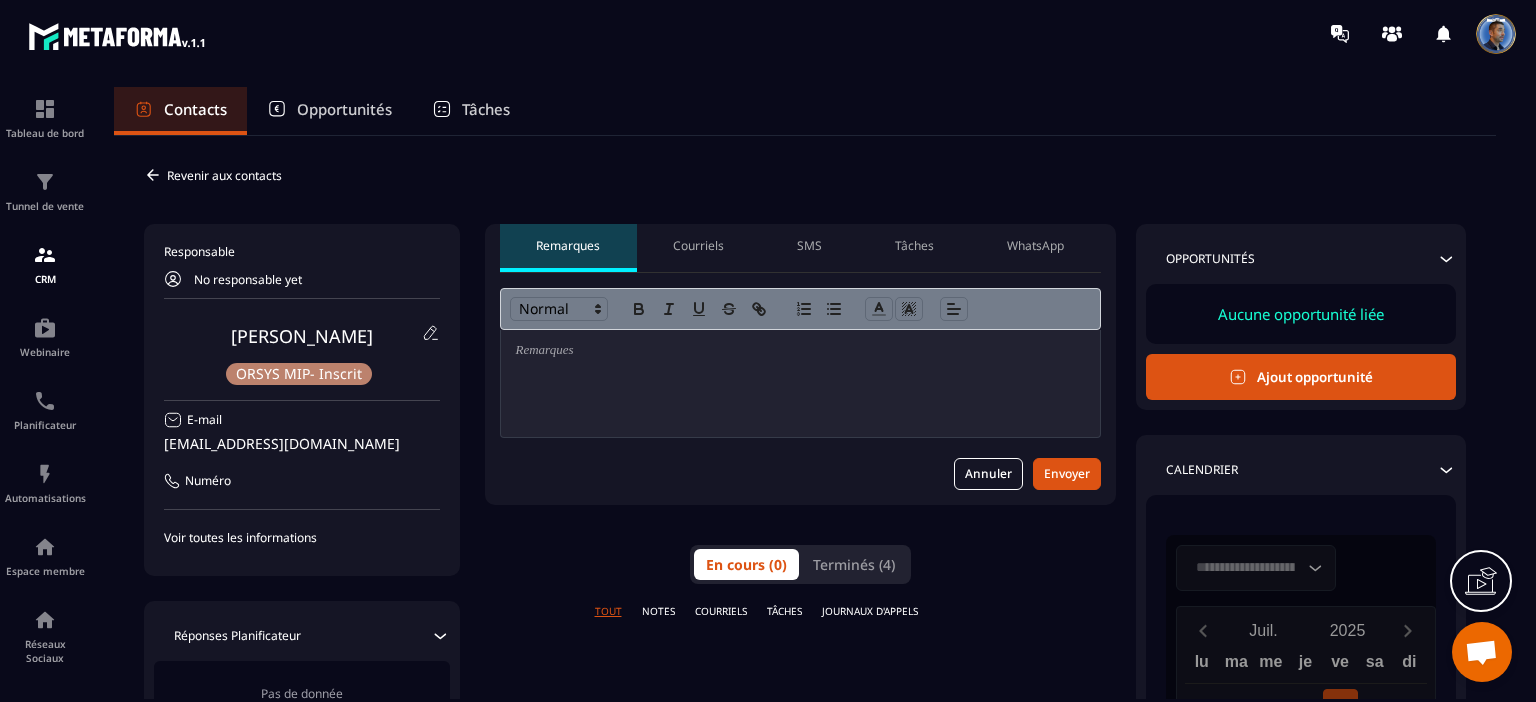 scroll, scrollTop: 0, scrollLeft: 0, axis: both 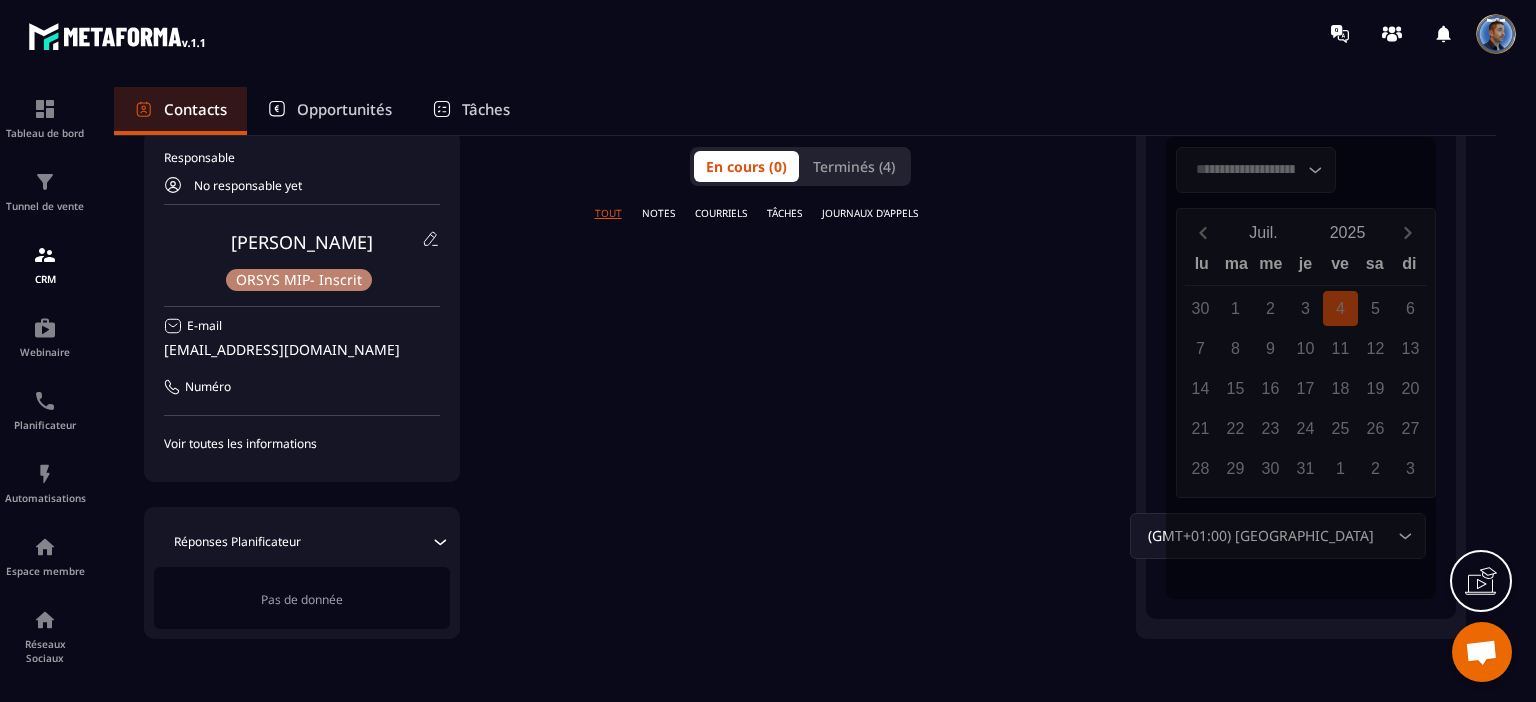 click on "NOTES" at bounding box center (658, 213) 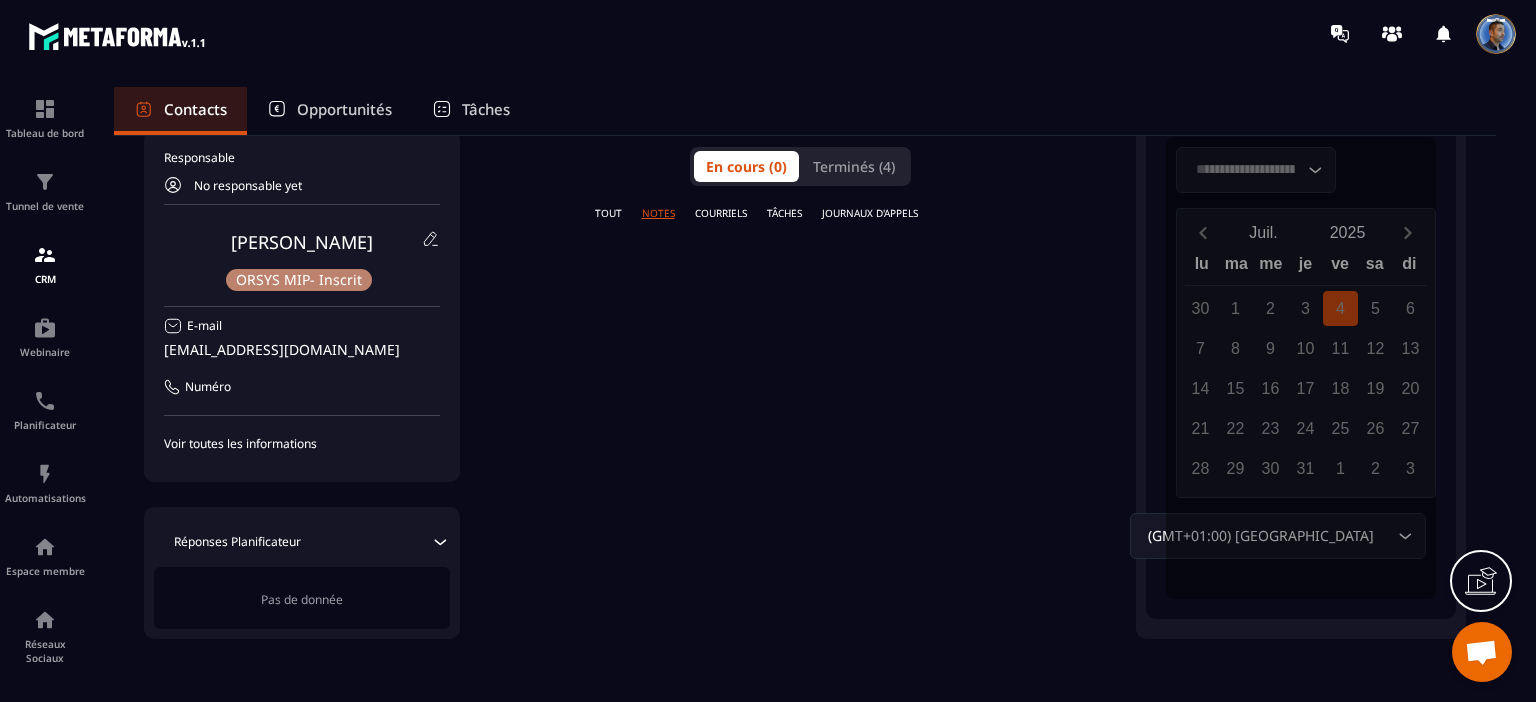 click on "COURRIELS" at bounding box center [721, 213] 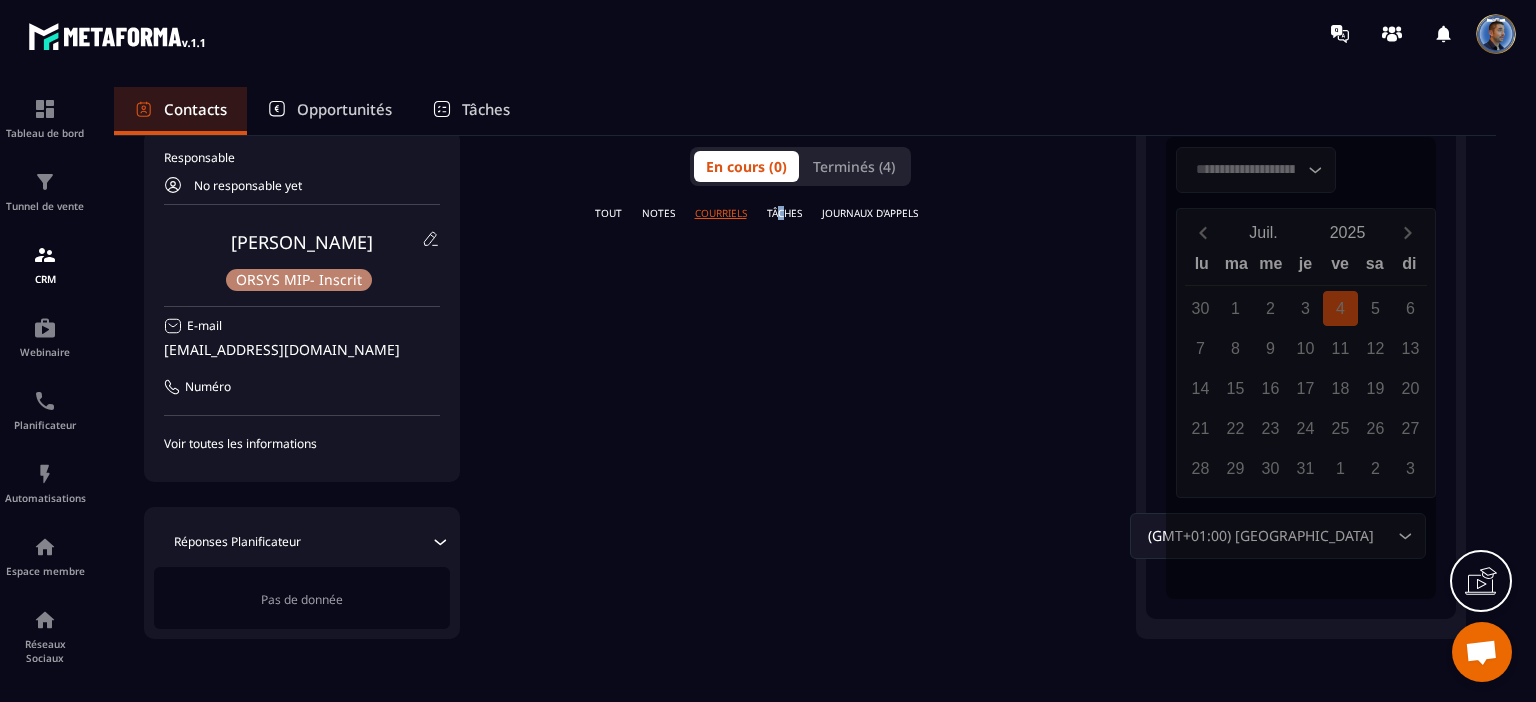 click on "TÂCHES" at bounding box center (784, 213) 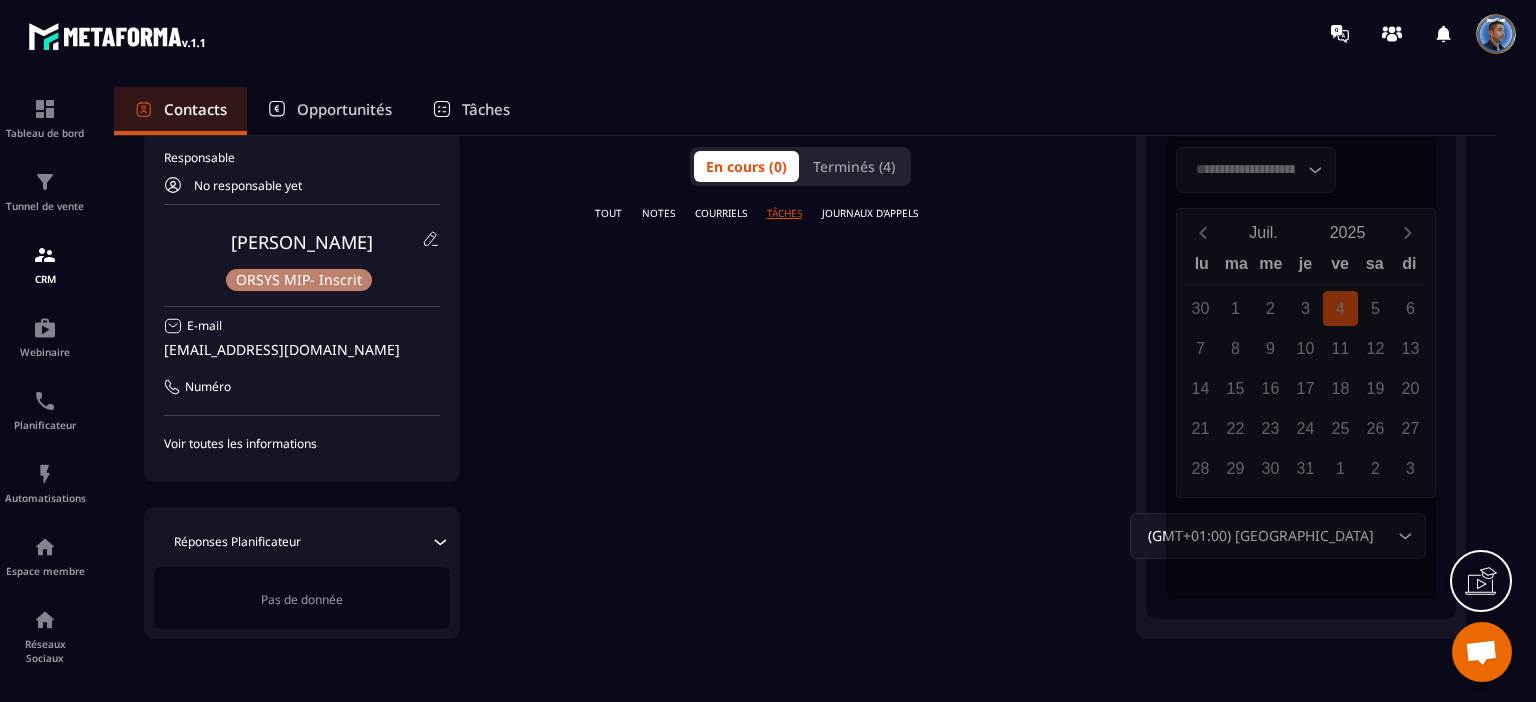 click on "JOURNAUX D'APPELS" at bounding box center (870, 213) 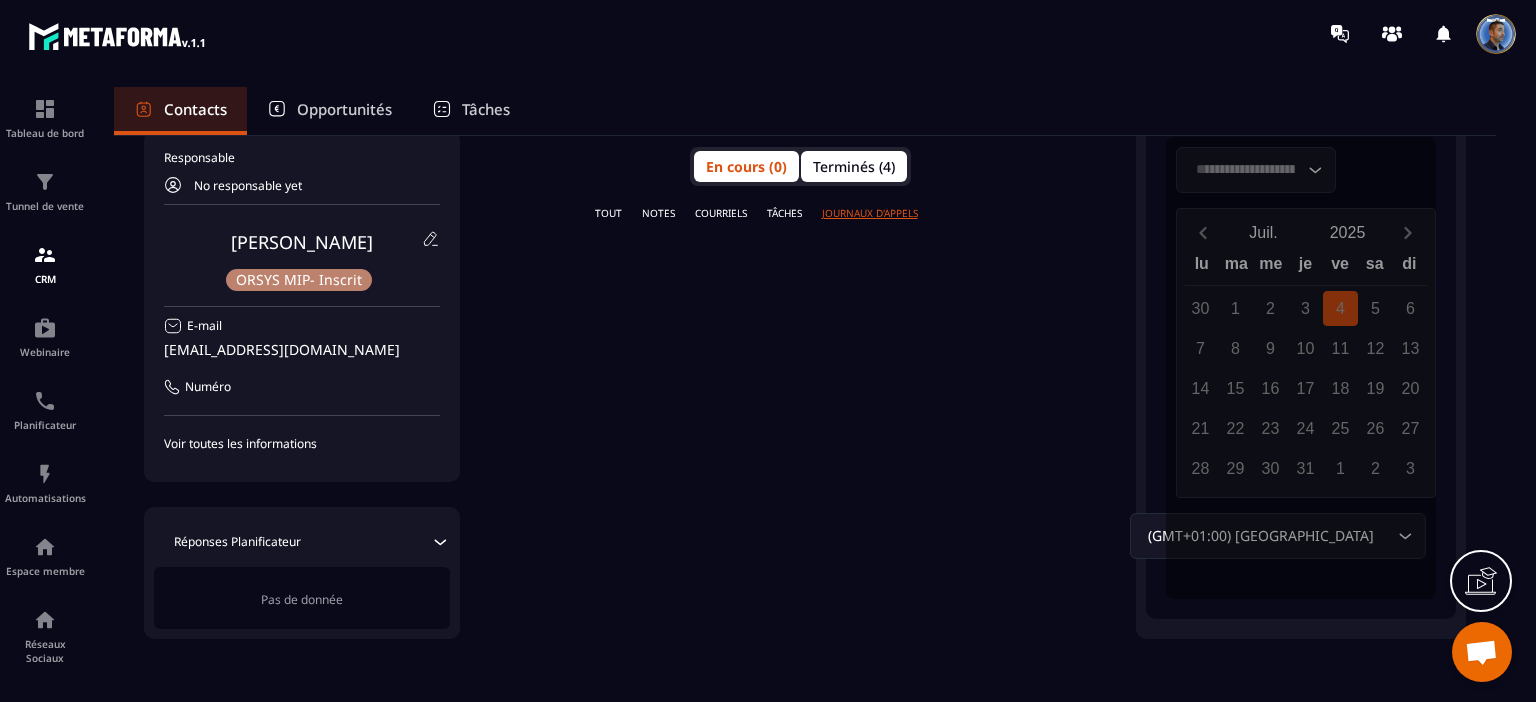 click on "Terminés (4)" at bounding box center (854, 166) 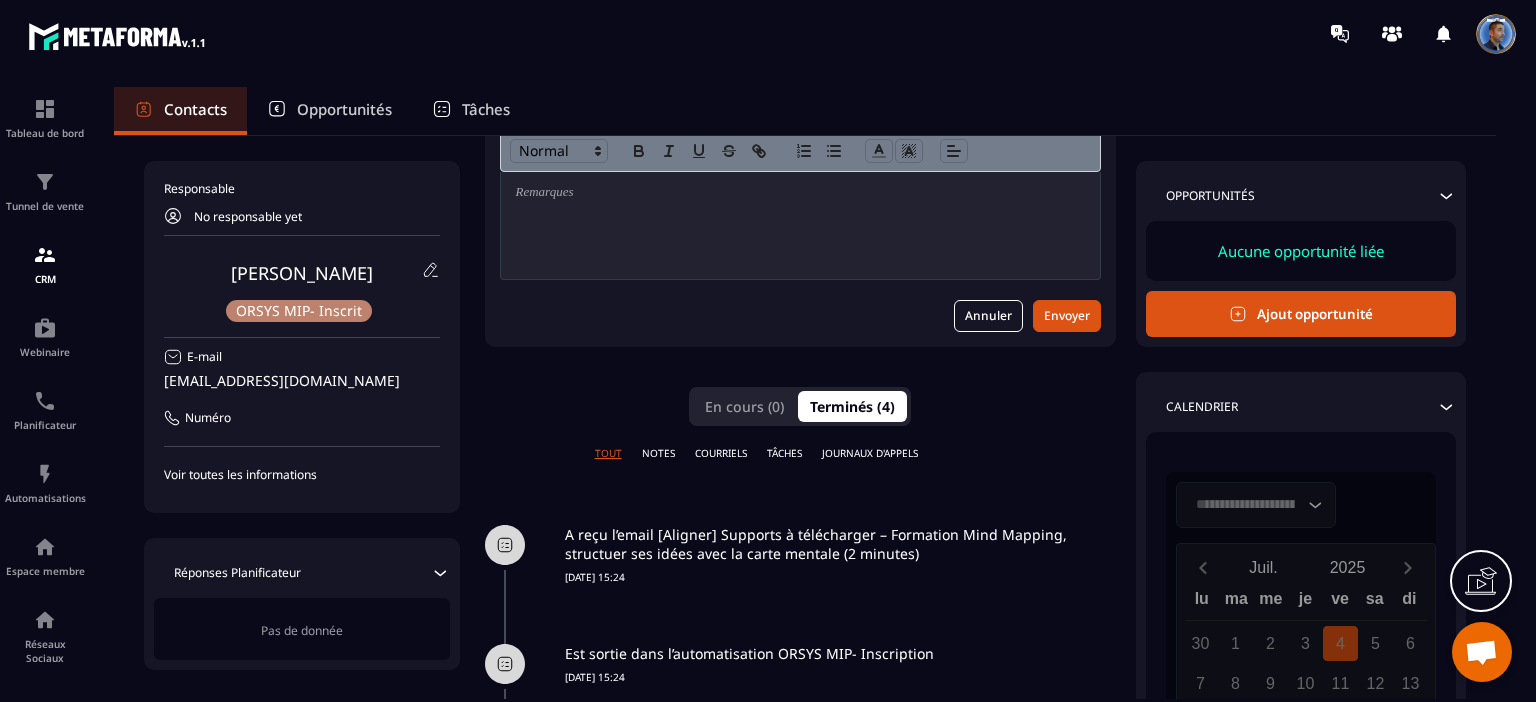 scroll, scrollTop: 200, scrollLeft: 0, axis: vertical 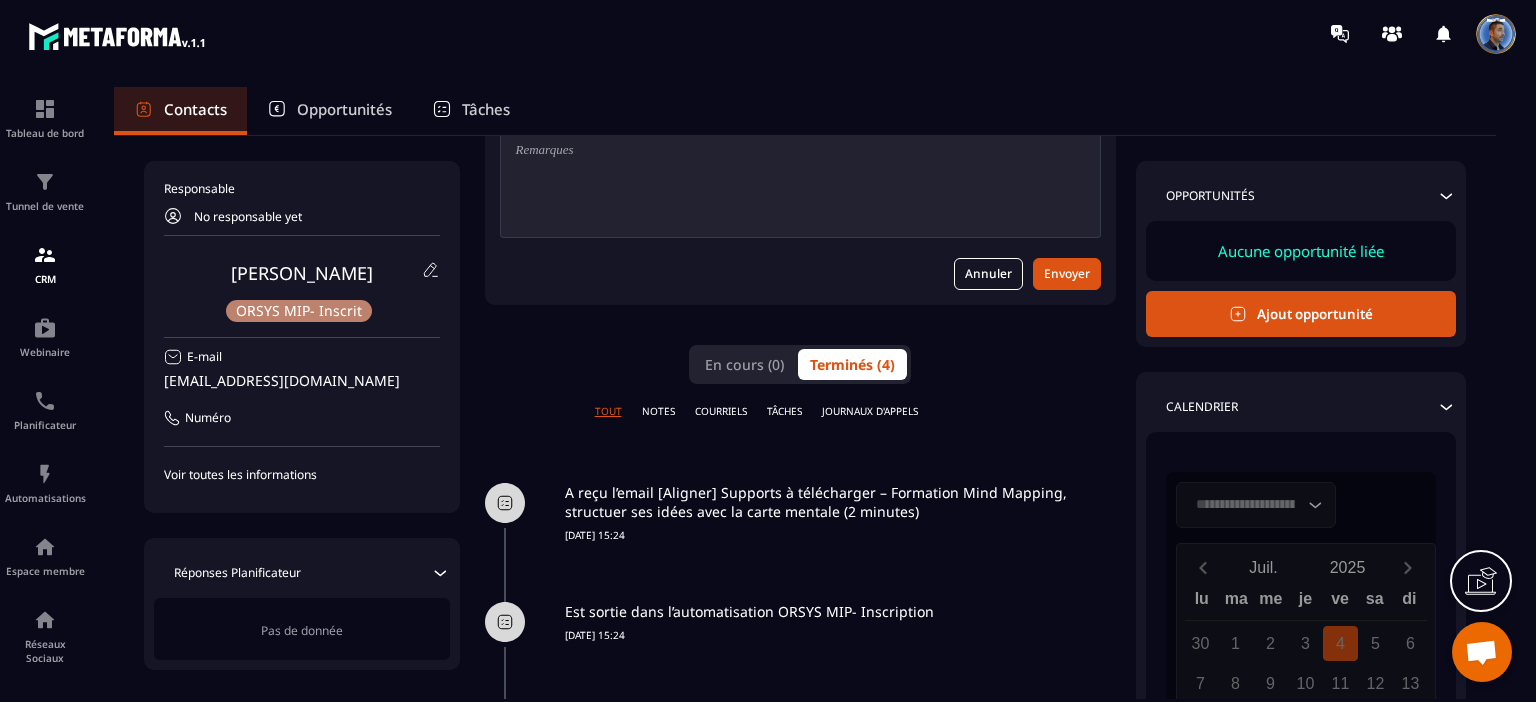 click on "Responsable No responsable yet [PERSON_NAME] MIP- Inscrit E-mail [EMAIL_ADDRESS][DOMAIN_NAME] Numéro Voir toutes les informations" at bounding box center [302, 332] 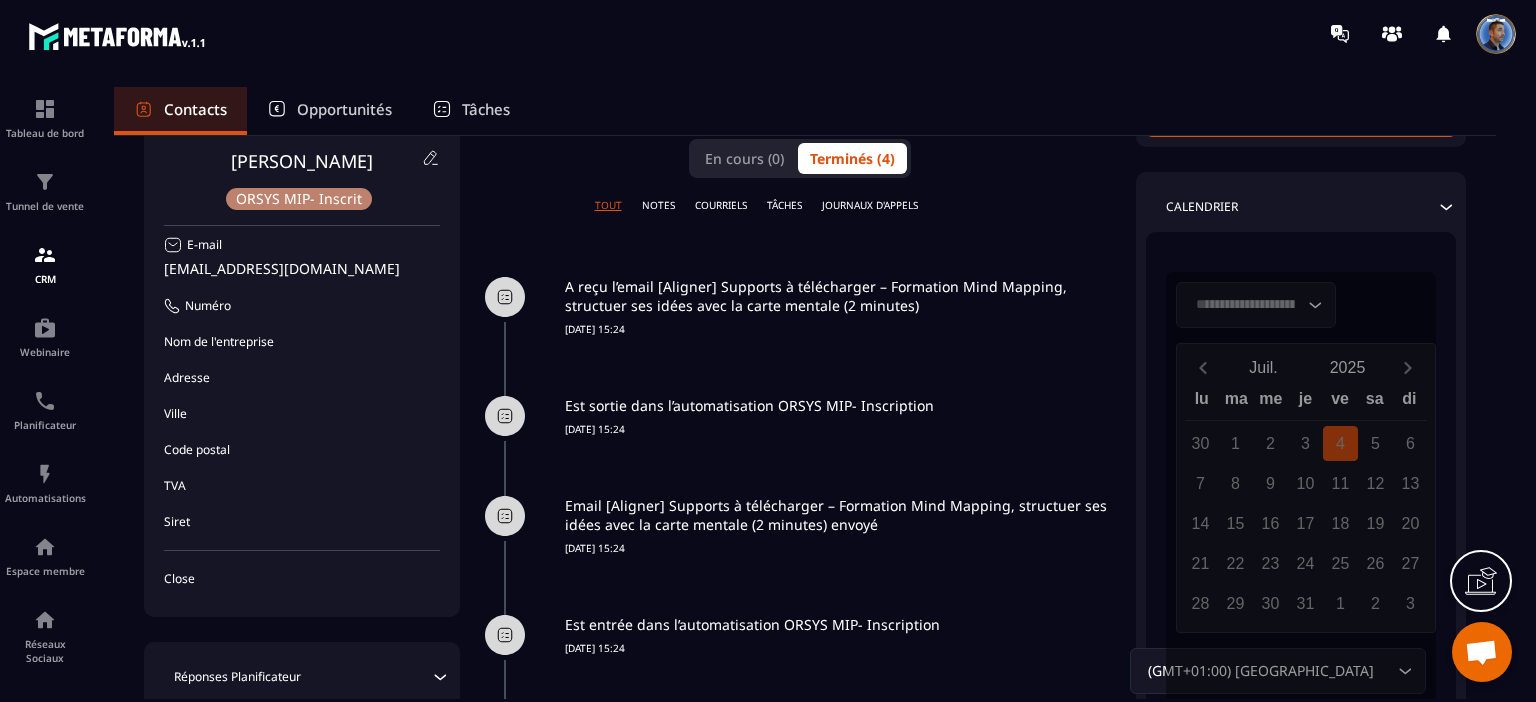 scroll, scrollTop: 440, scrollLeft: 0, axis: vertical 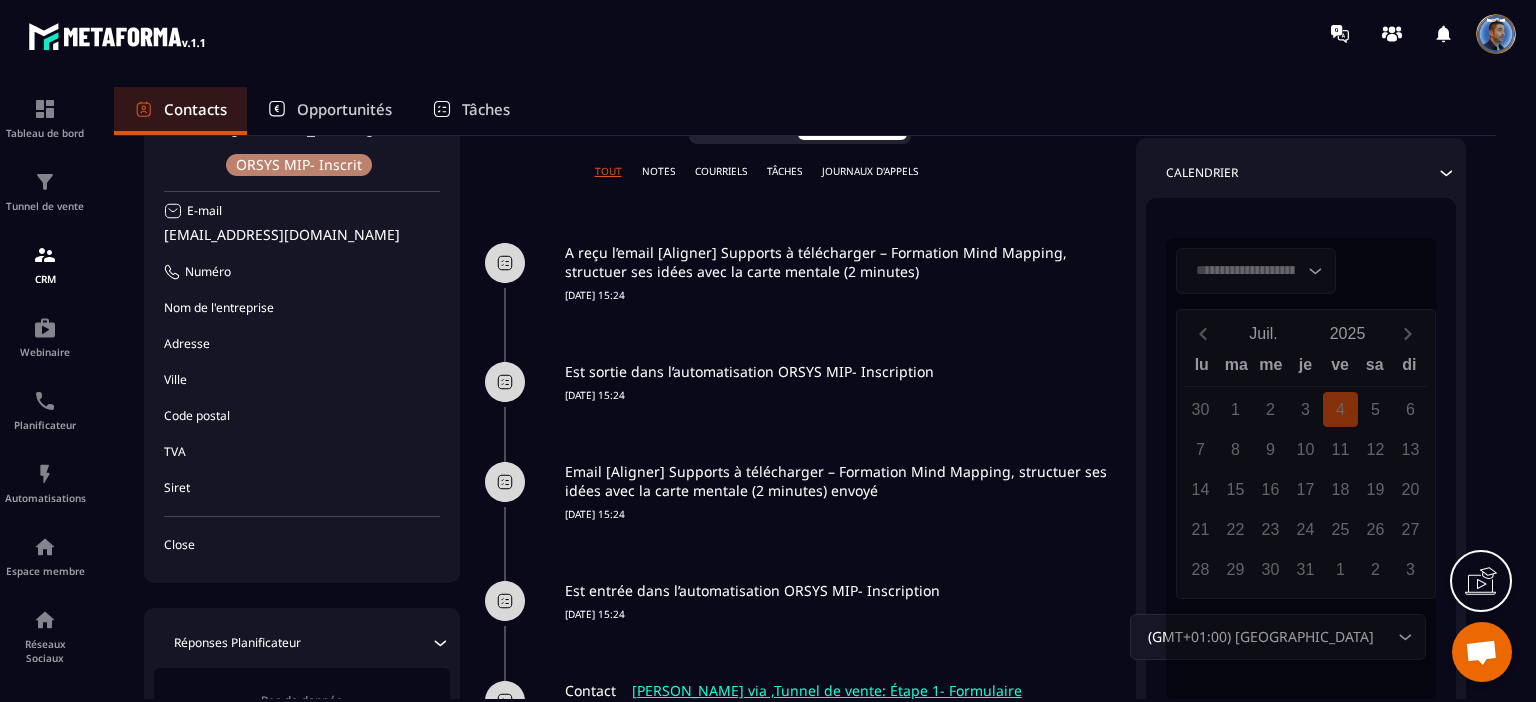 click on "Nom de l'entreprise" at bounding box center [219, 308] 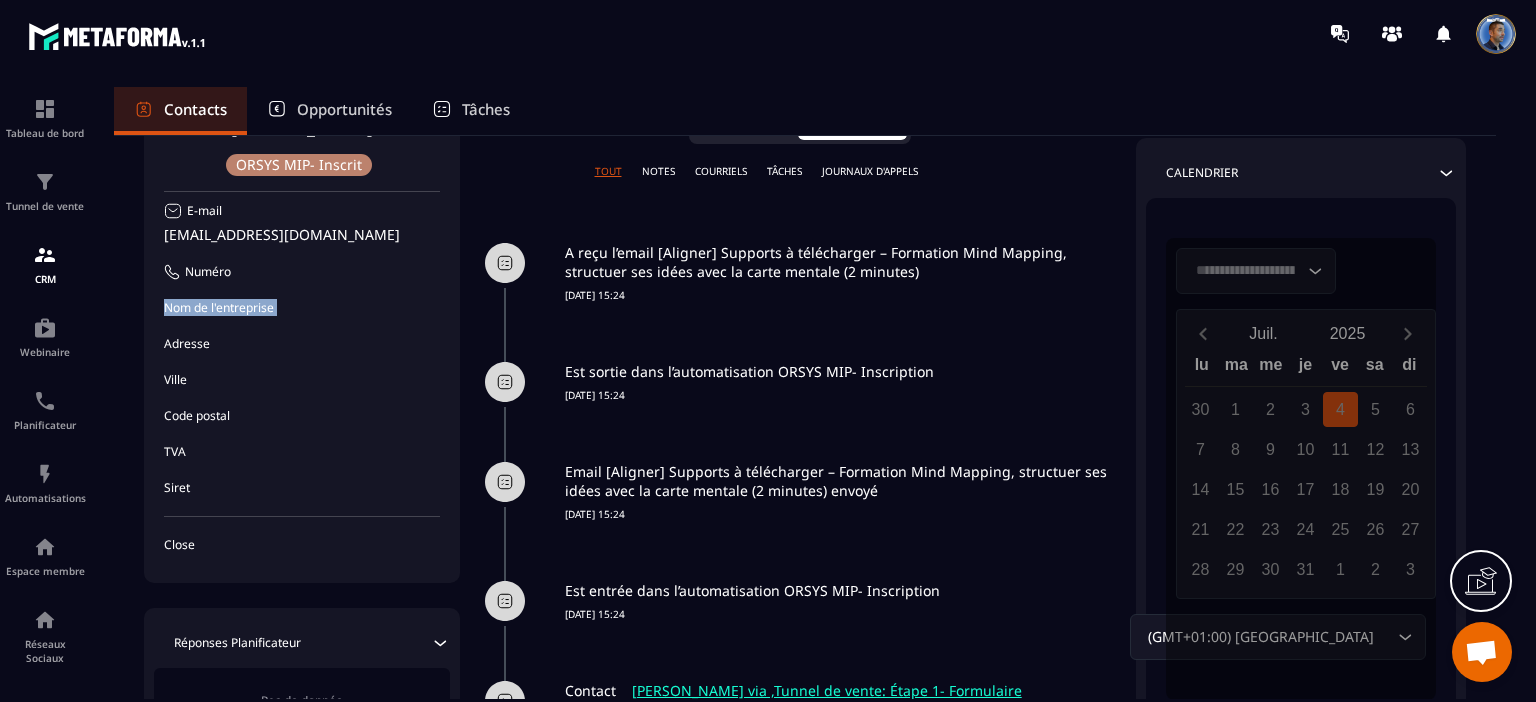 drag, startPoint x: 199, startPoint y: 306, endPoint x: 288, endPoint y: 305, distance: 89.005615 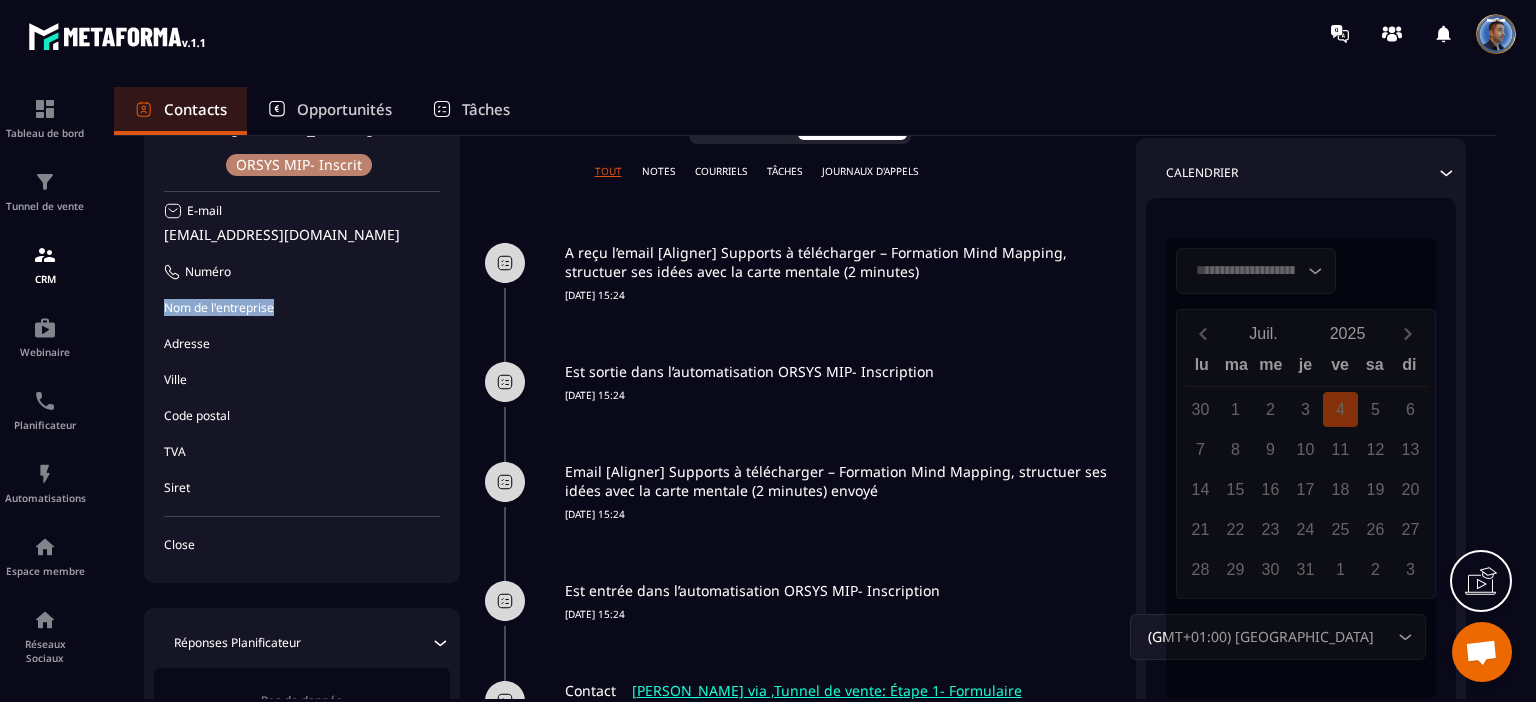 drag, startPoint x: 296, startPoint y: 305, endPoint x: 161, endPoint y: 302, distance: 135.03333 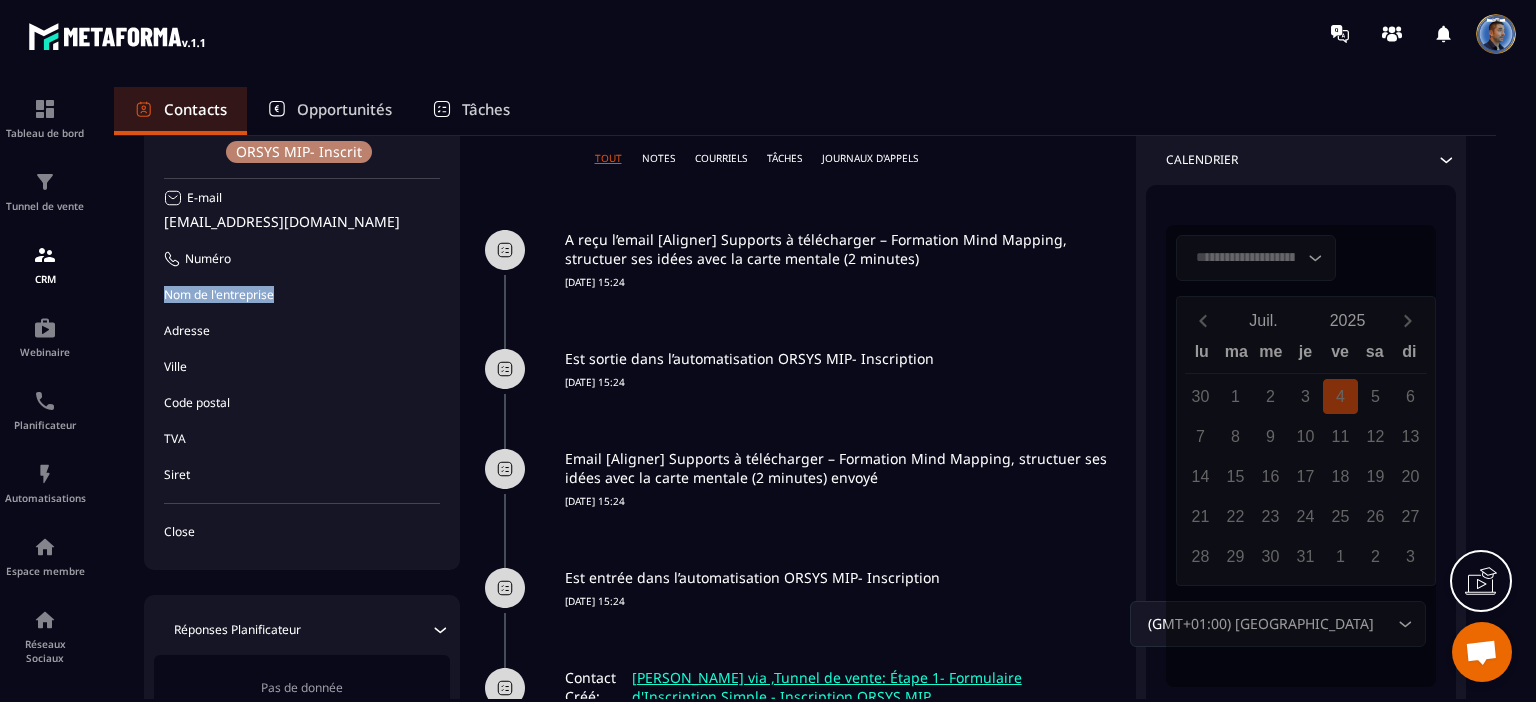 scroll, scrollTop: 540, scrollLeft: 0, axis: vertical 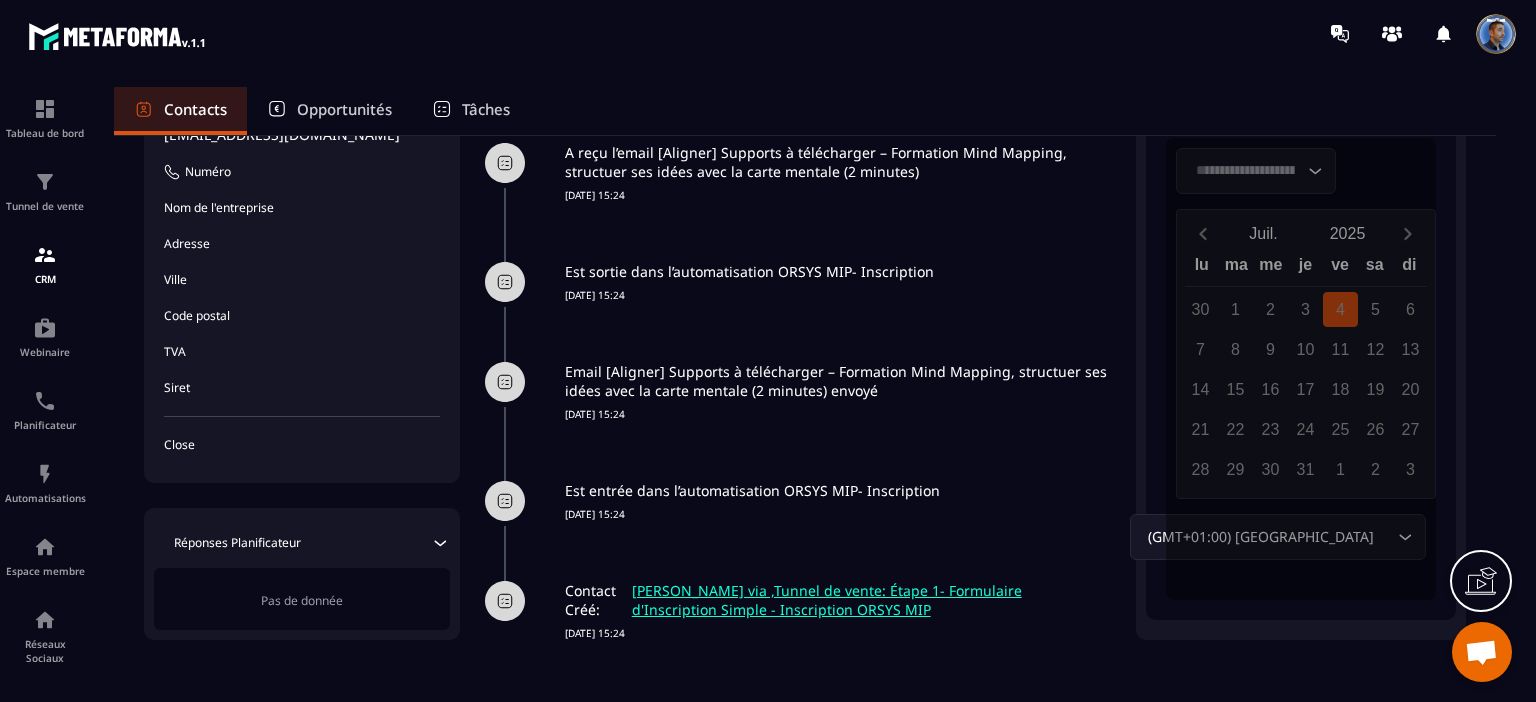 click on "Réponses Planificateur" at bounding box center [302, 543] 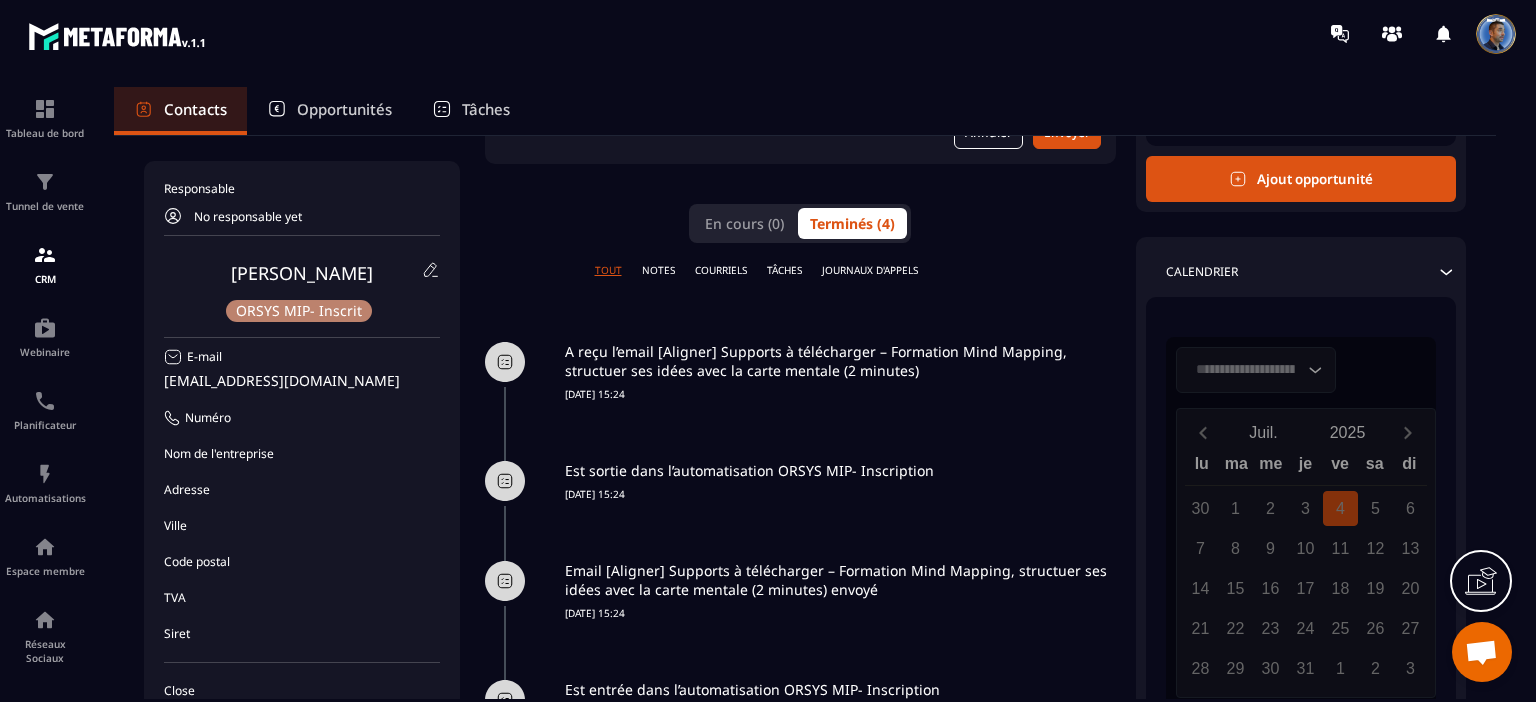 scroll, scrollTop: 340, scrollLeft: 0, axis: vertical 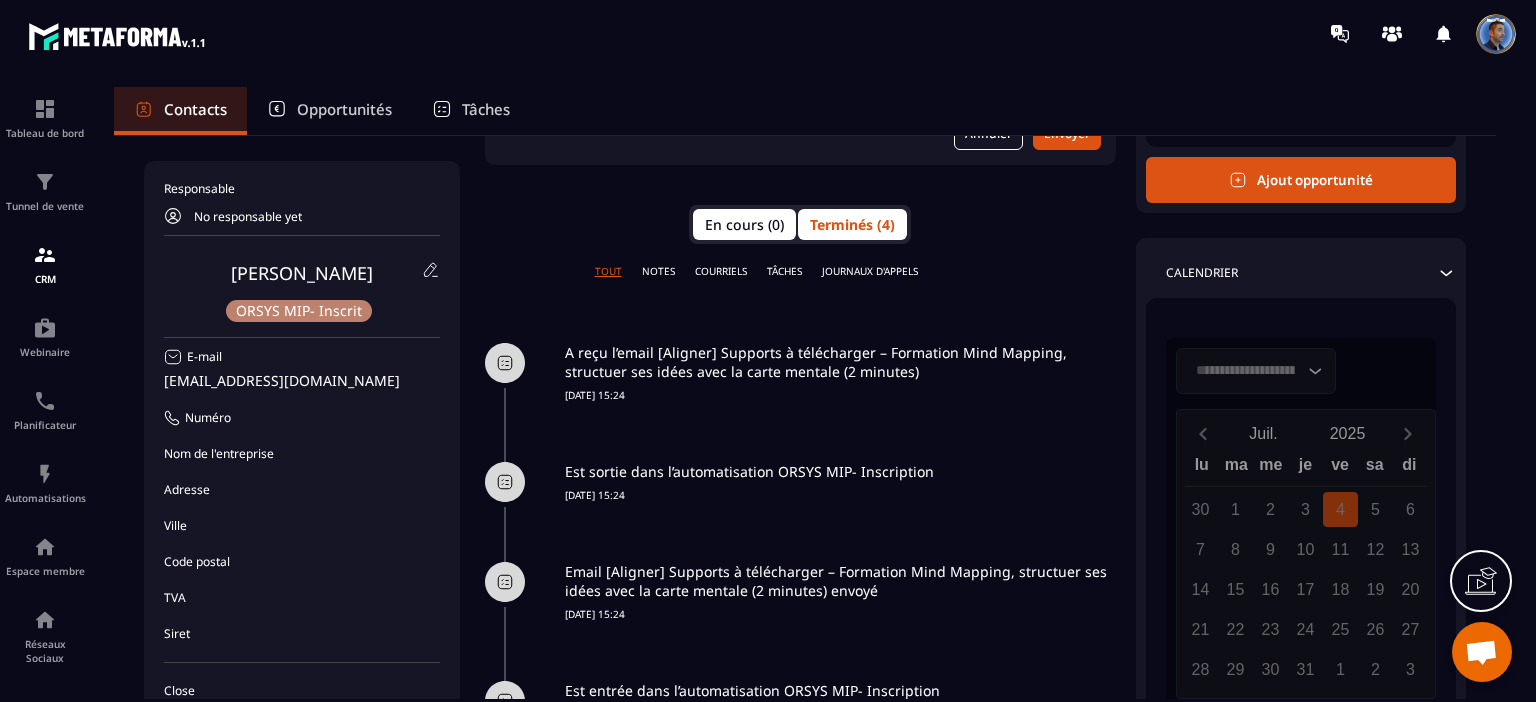 click on "En cours (0)" at bounding box center (744, 224) 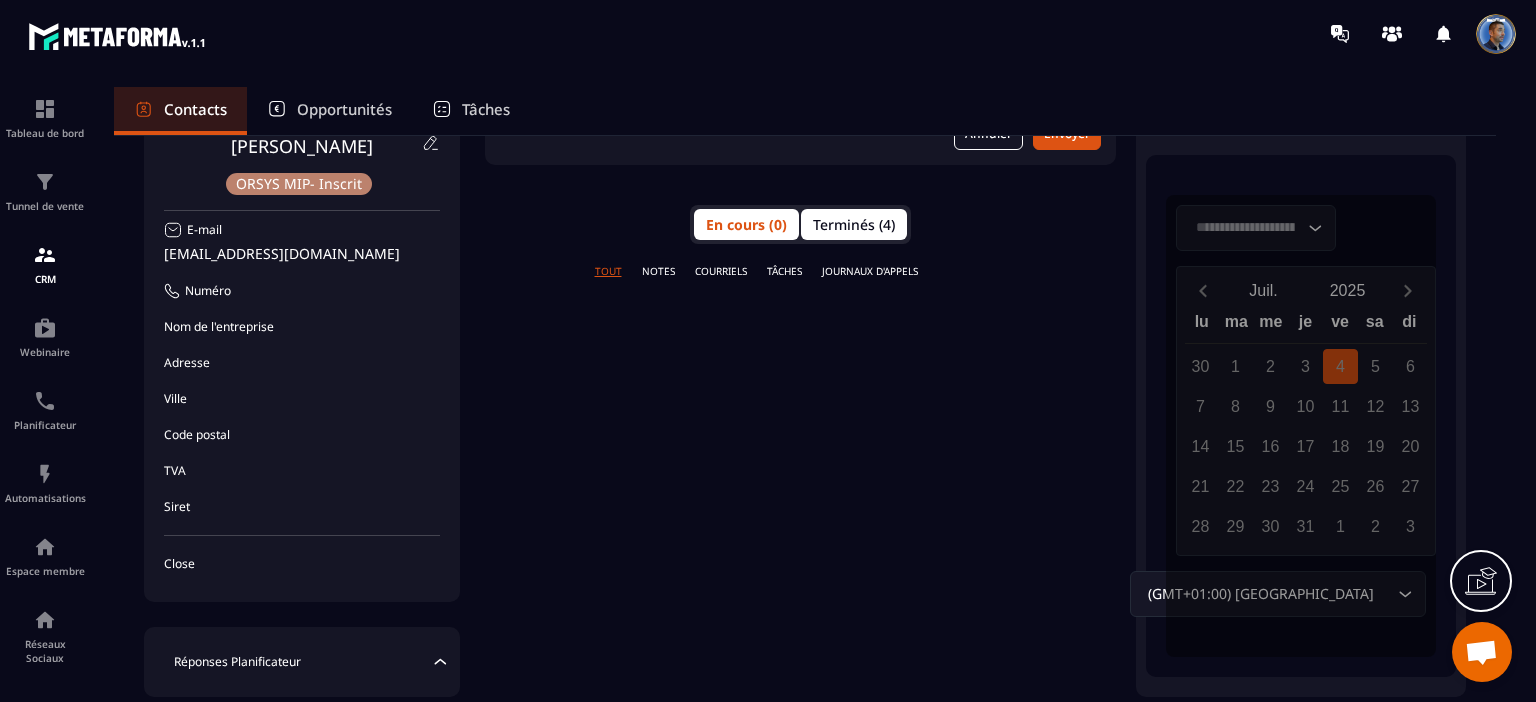 click on "Terminés (4)" at bounding box center [854, 224] 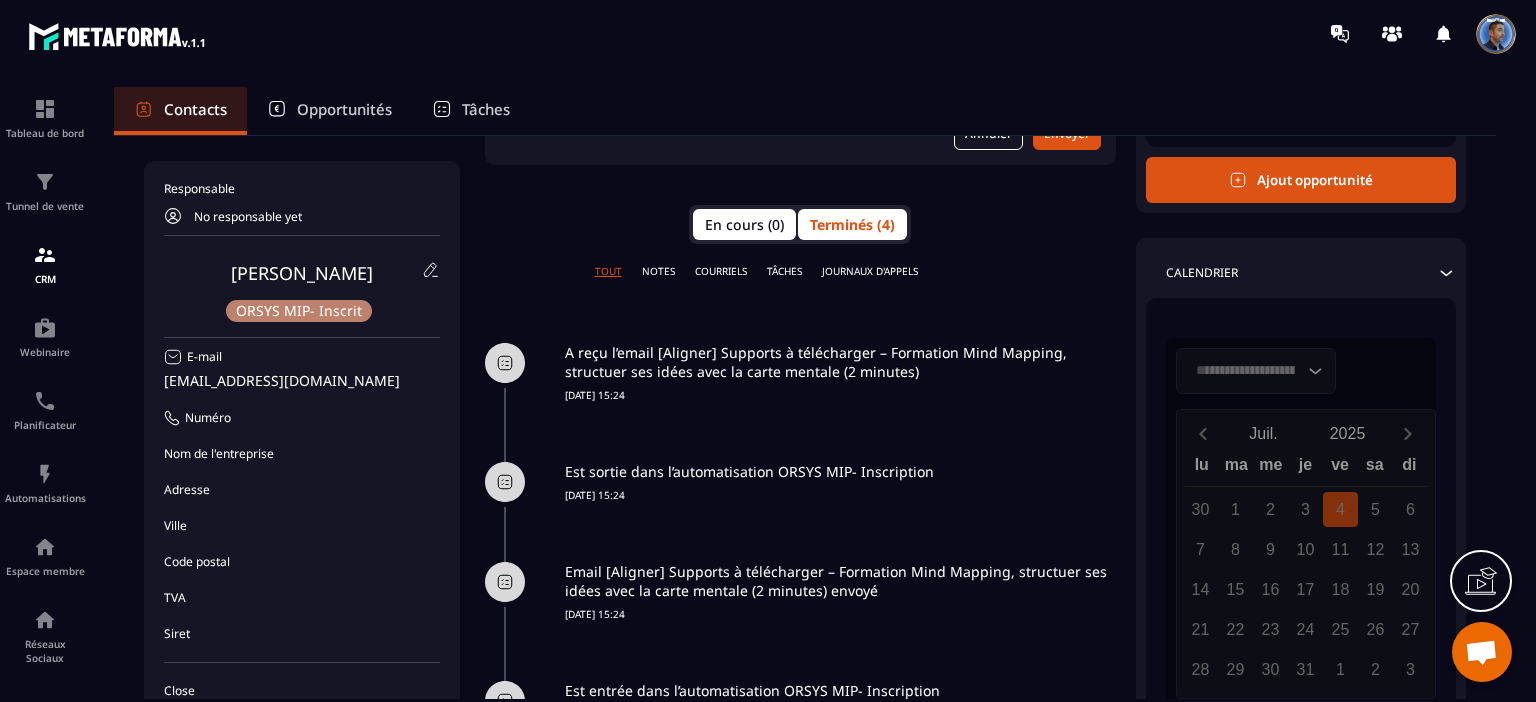click on "En cours (0)" at bounding box center (744, 224) 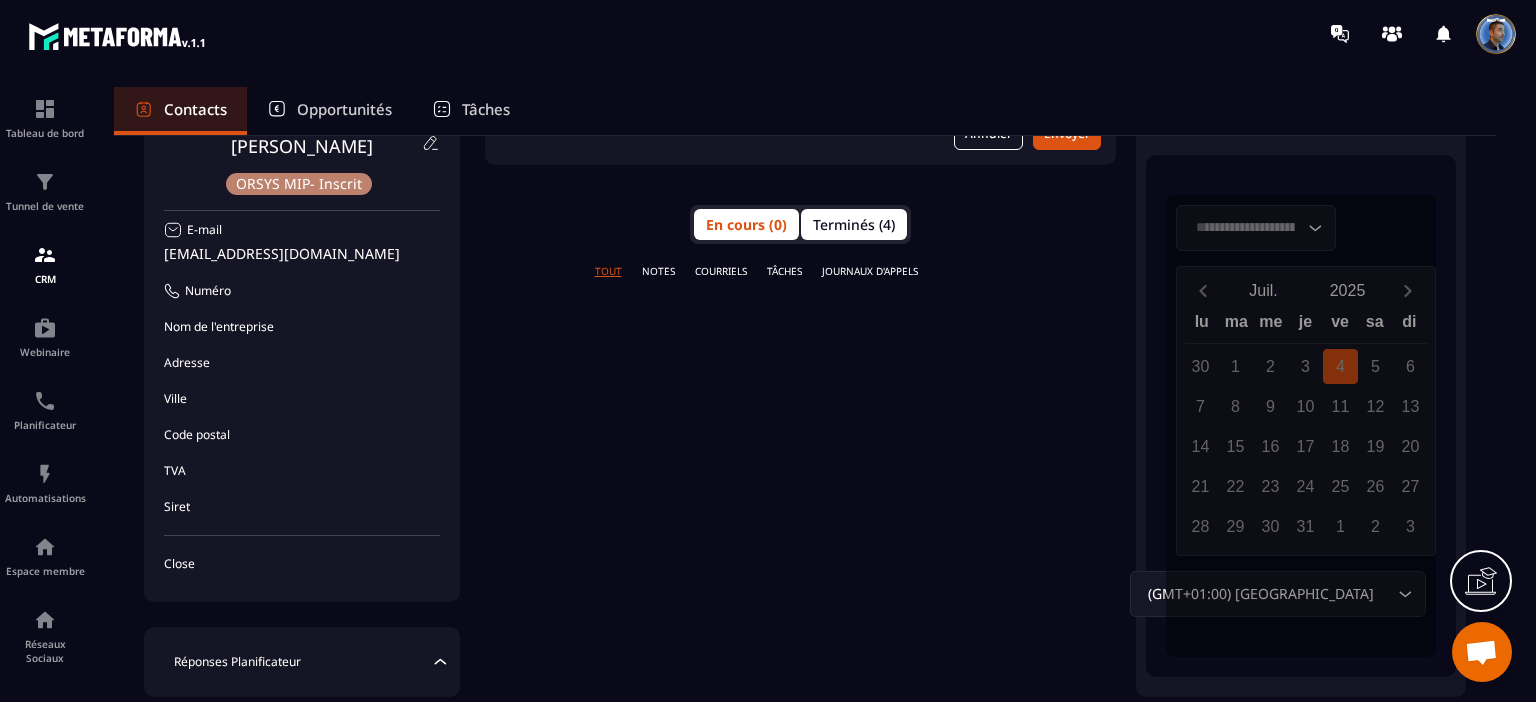 click on "Terminés (4)" at bounding box center [854, 224] 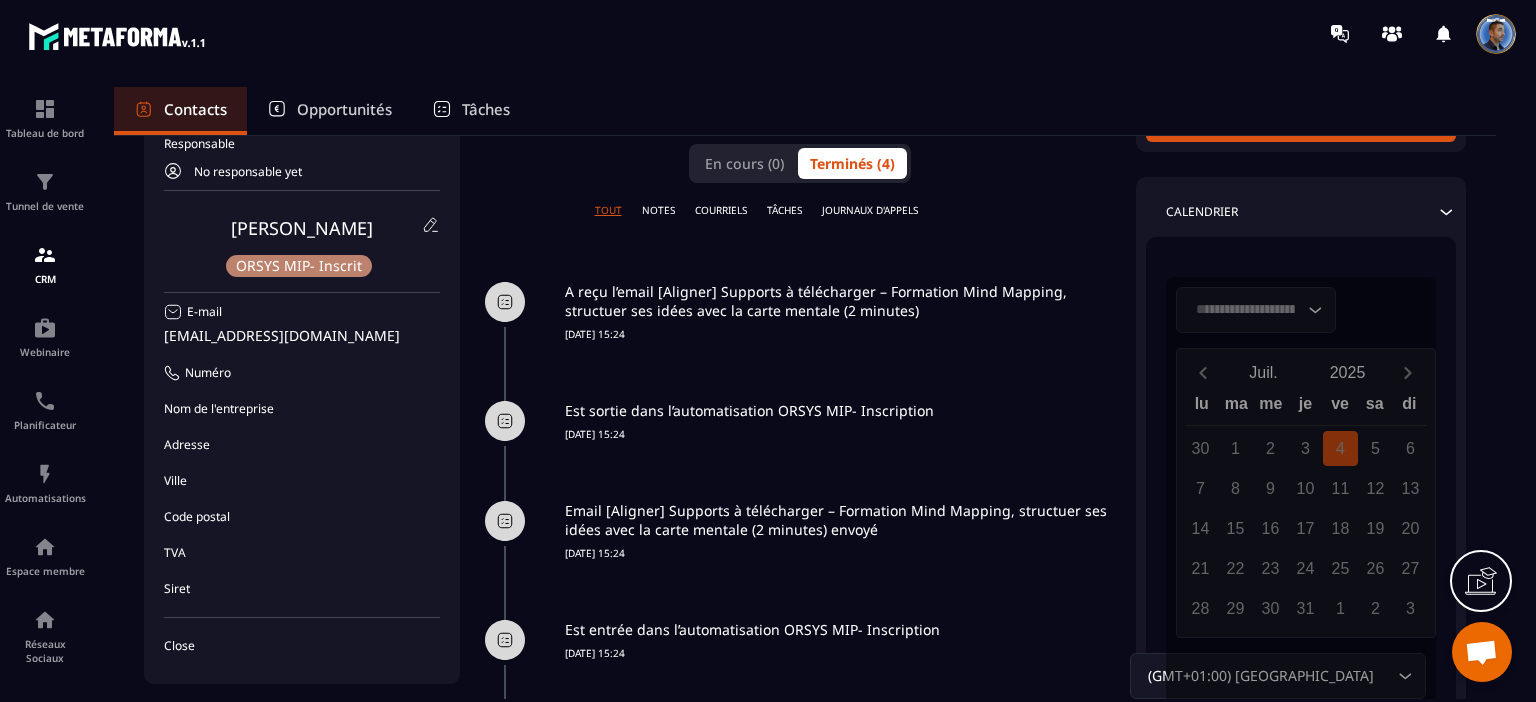 scroll, scrollTop: 540, scrollLeft: 0, axis: vertical 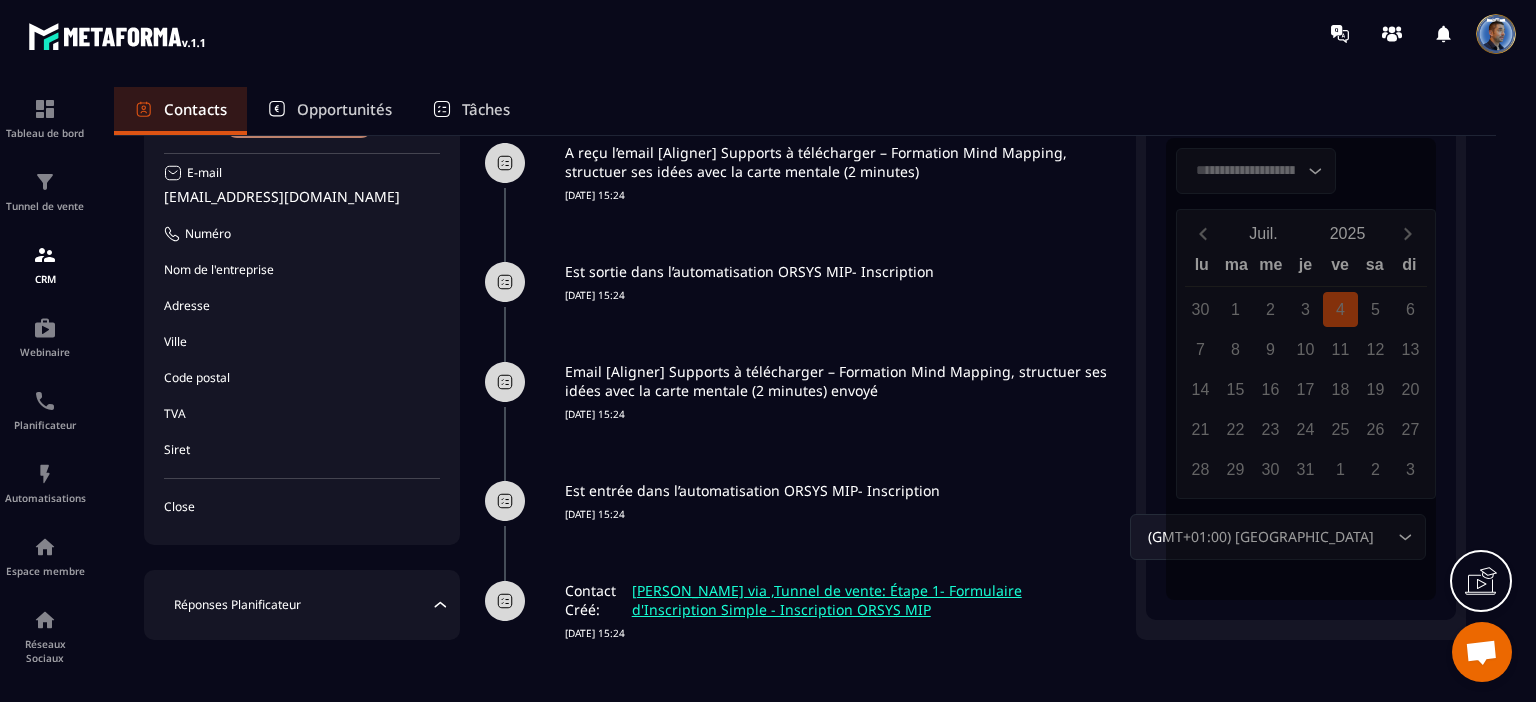 click on "Opportunités" at bounding box center (344, 109) 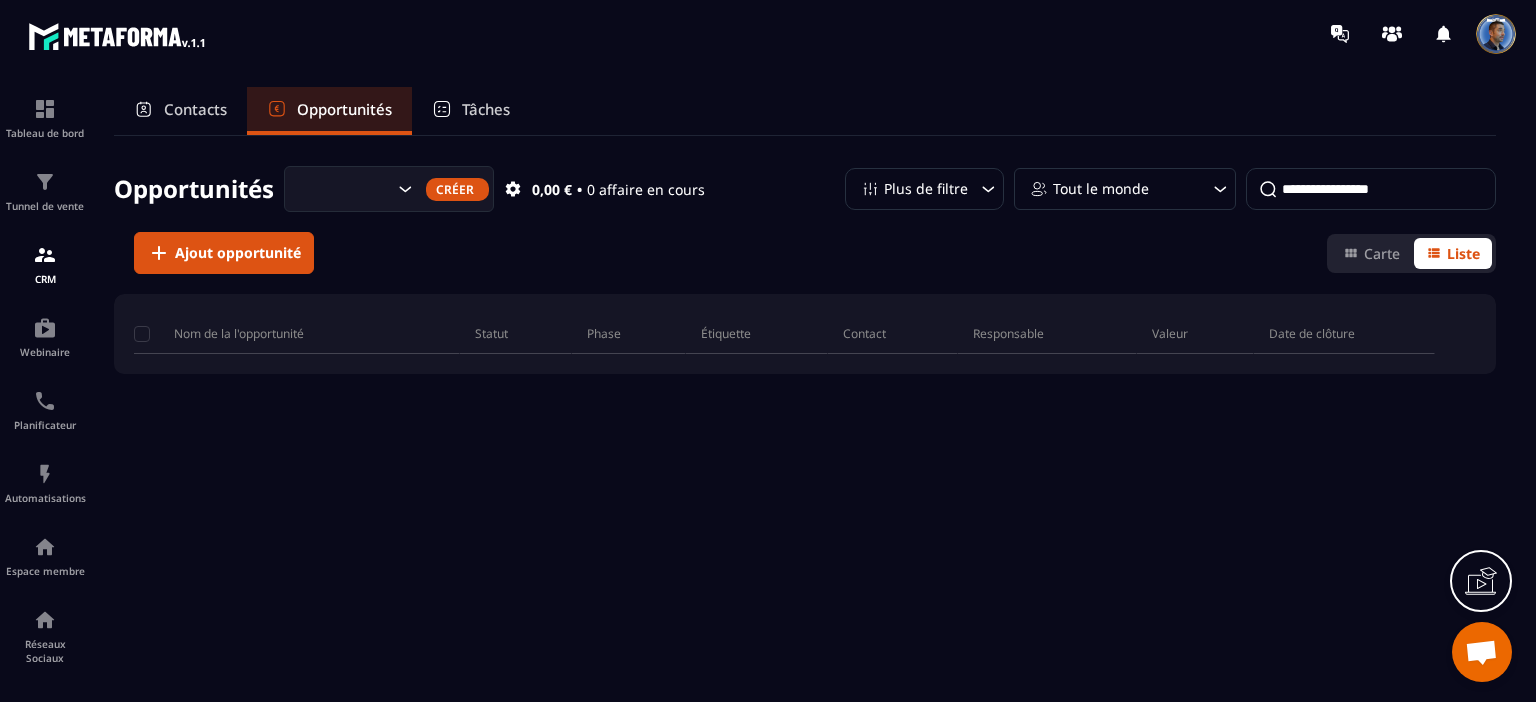 scroll, scrollTop: 0, scrollLeft: 0, axis: both 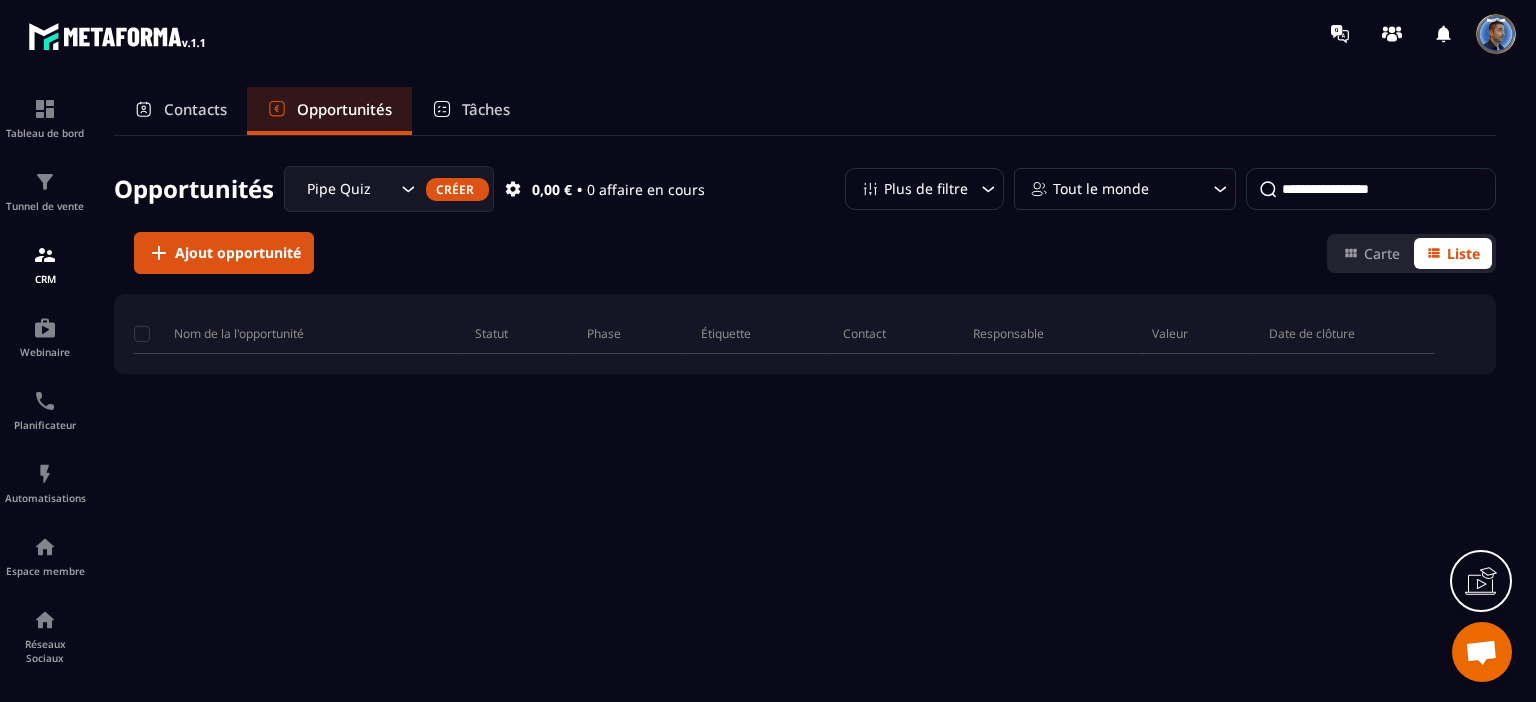 click on "Tâches" at bounding box center [486, 109] 